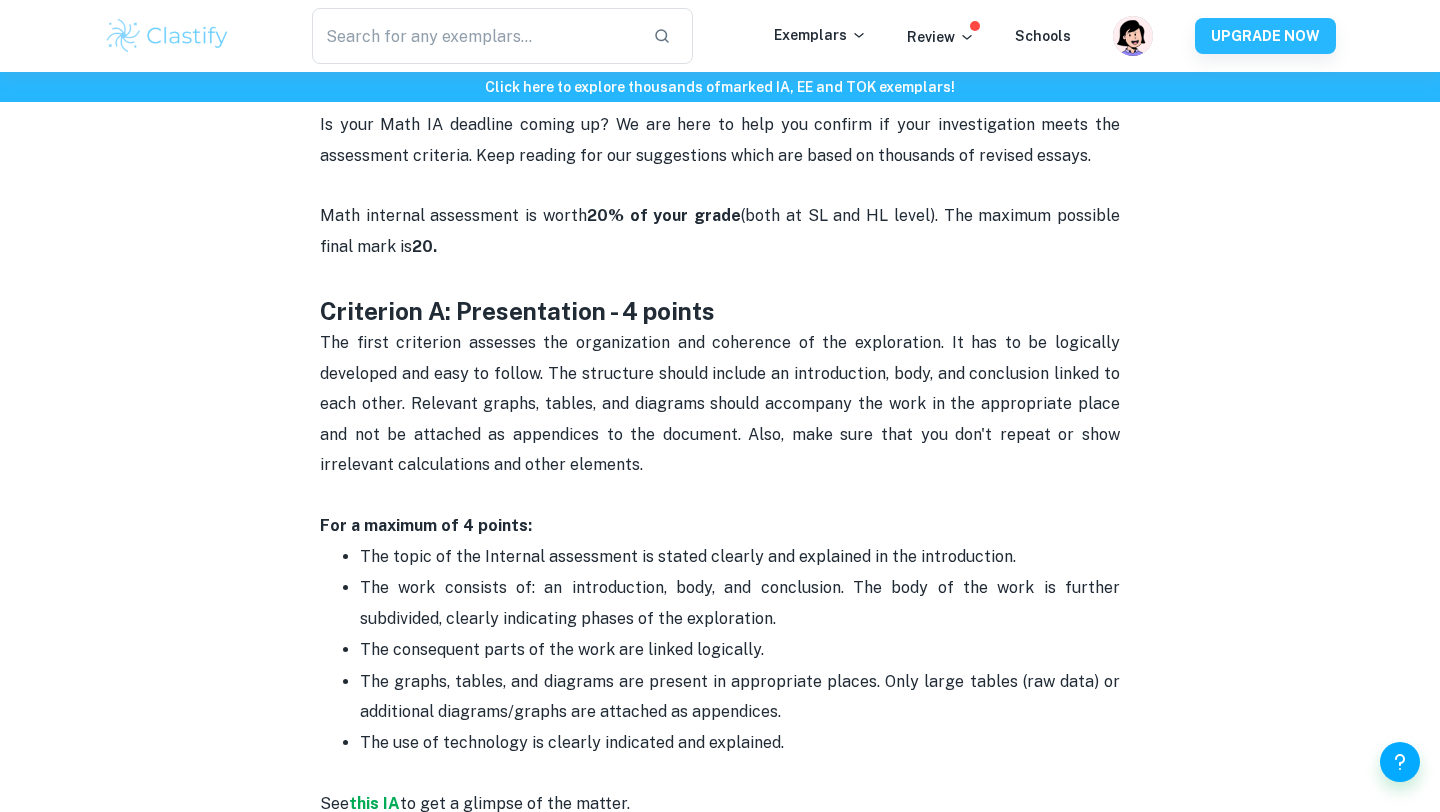 scroll, scrollTop: 270, scrollLeft: 0, axis: vertical 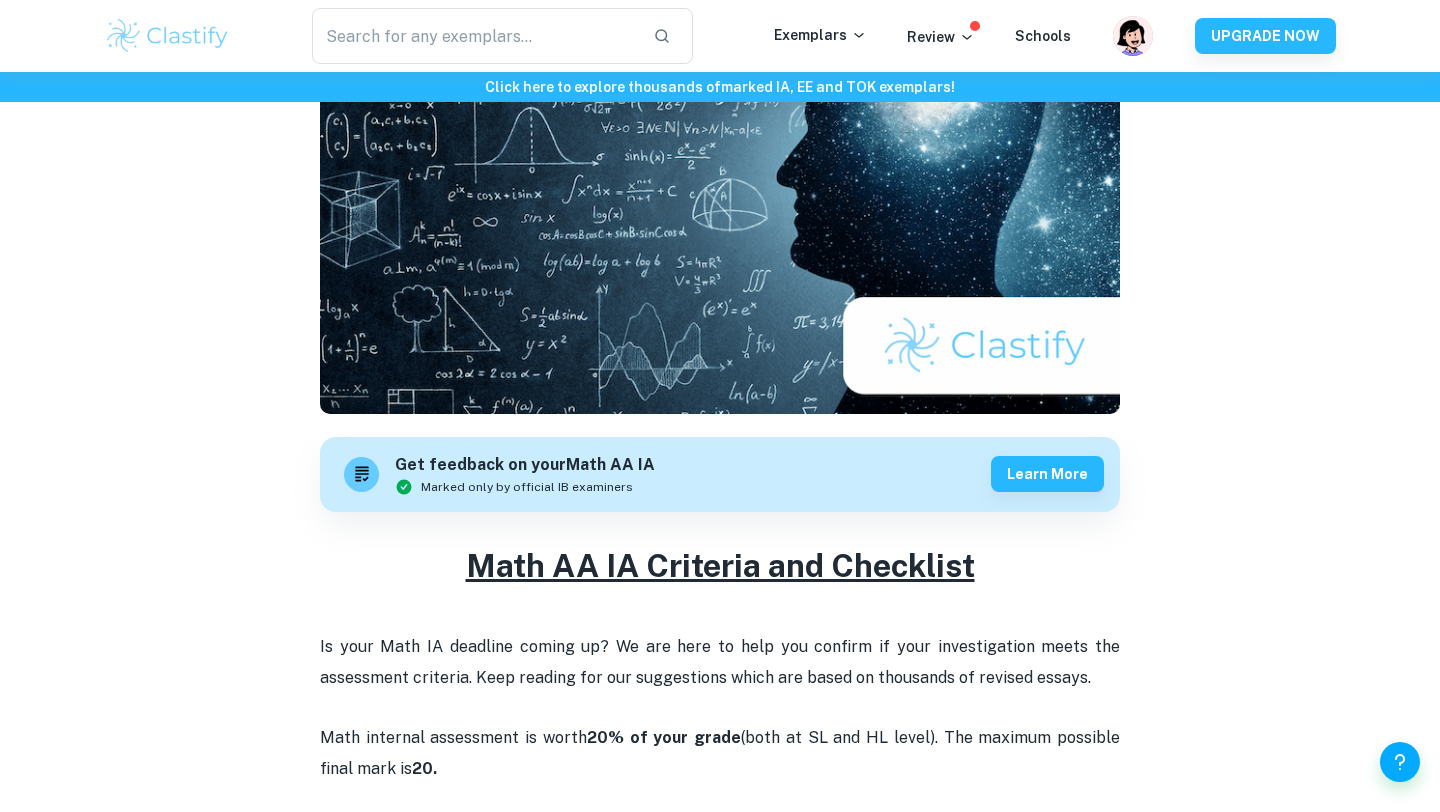 click on "Math AA IA Criteria and Checklist" at bounding box center (720, 565) 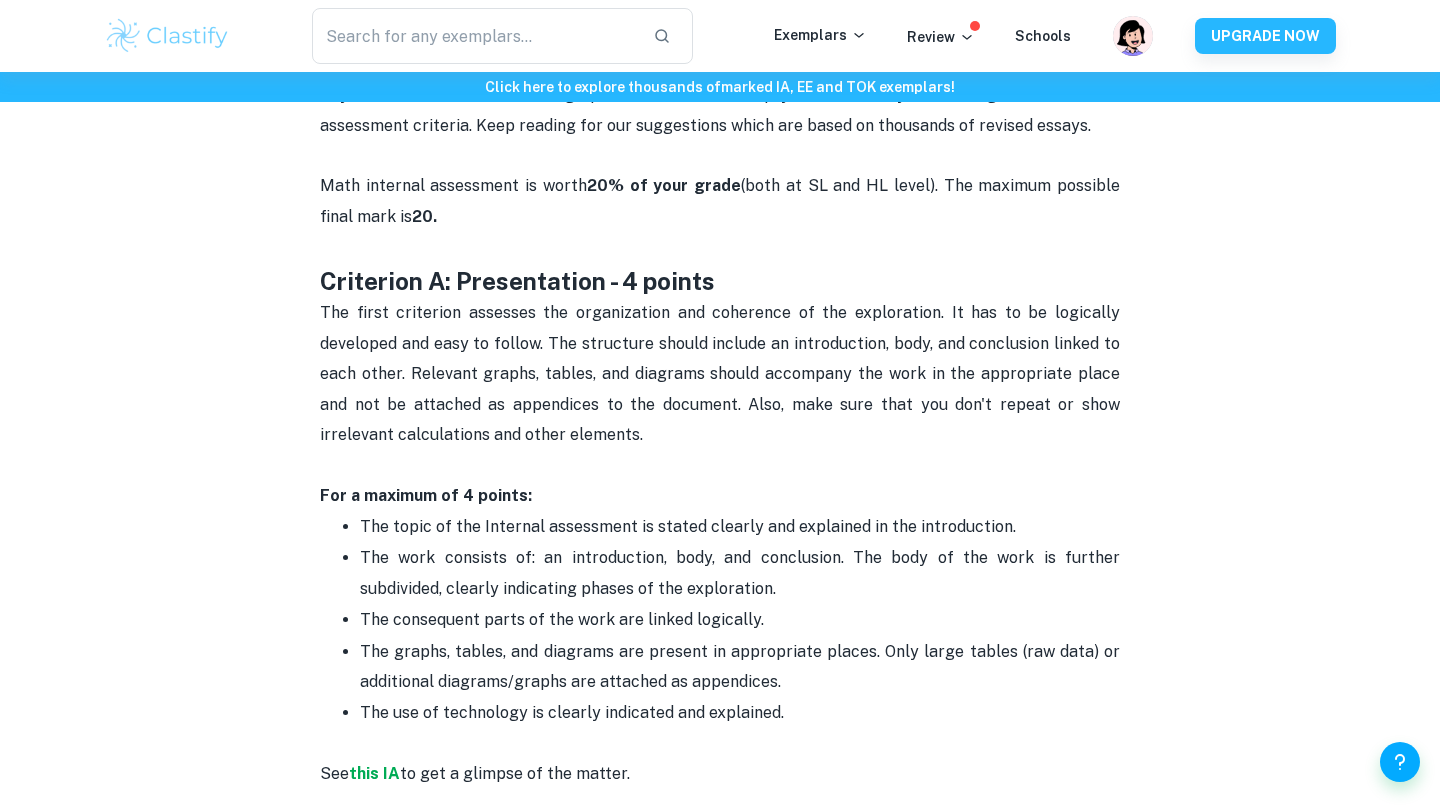 scroll, scrollTop: 0, scrollLeft: 0, axis: both 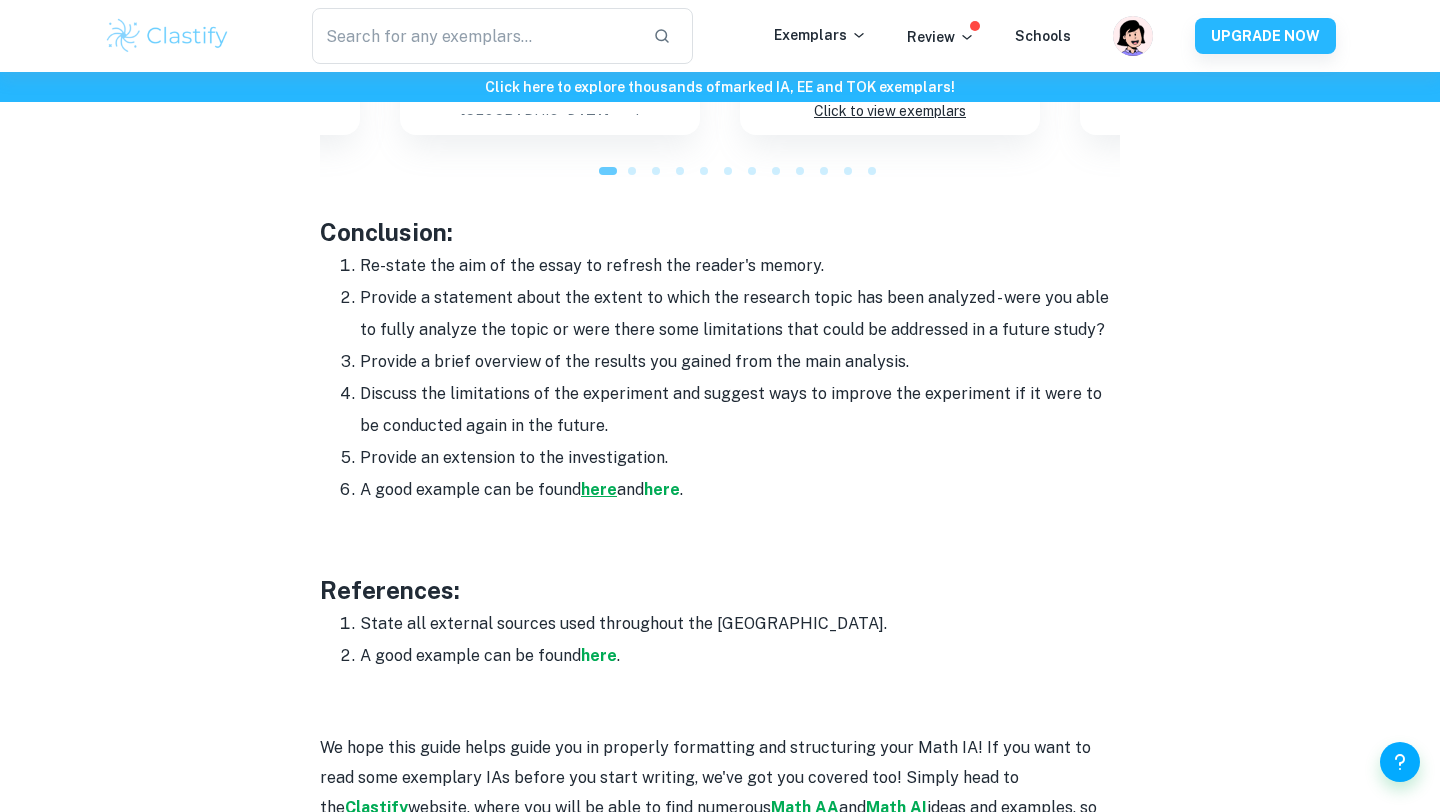 click on "here" at bounding box center [599, 489] 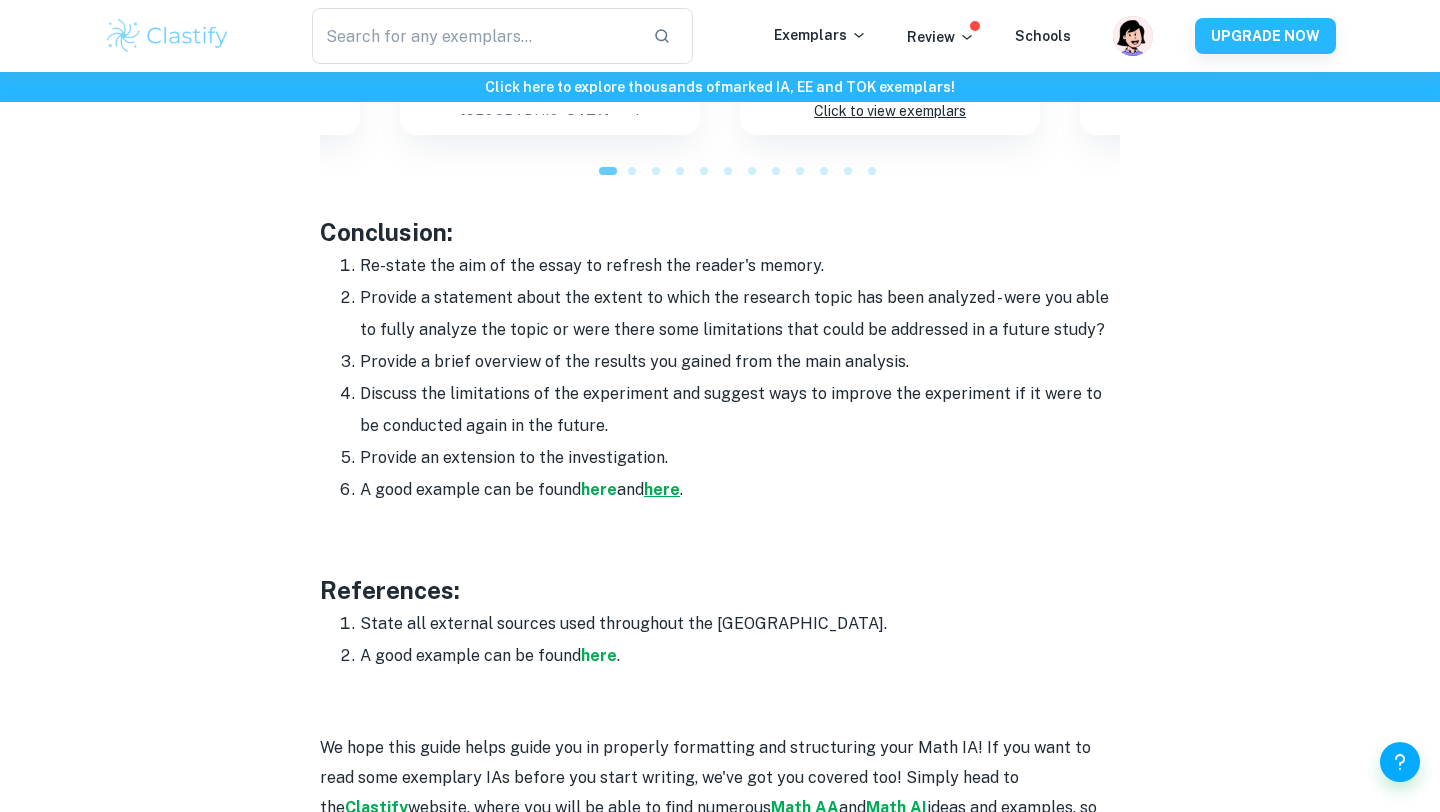 click on "here" at bounding box center [662, 489] 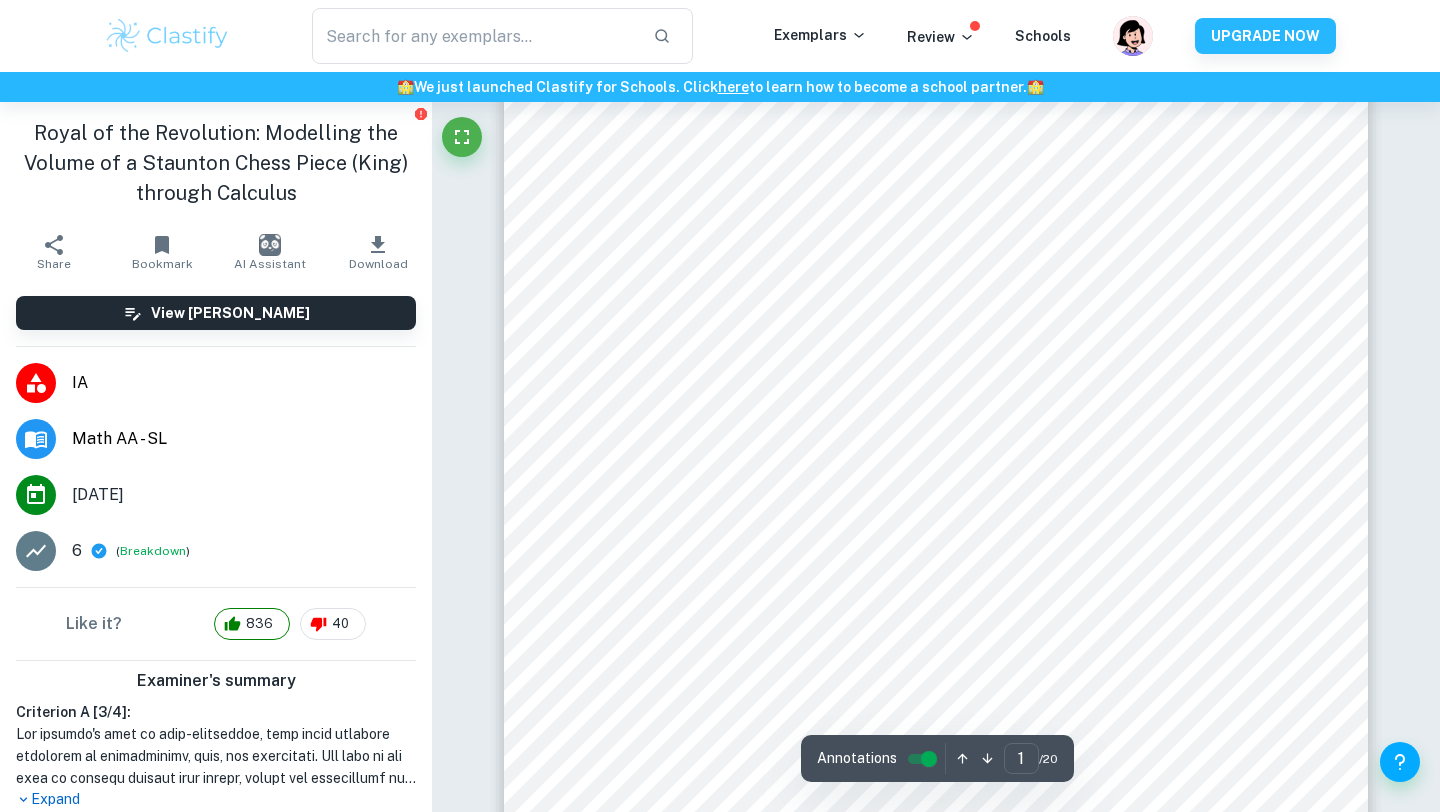 scroll, scrollTop: 45, scrollLeft: 0, axis: vertical 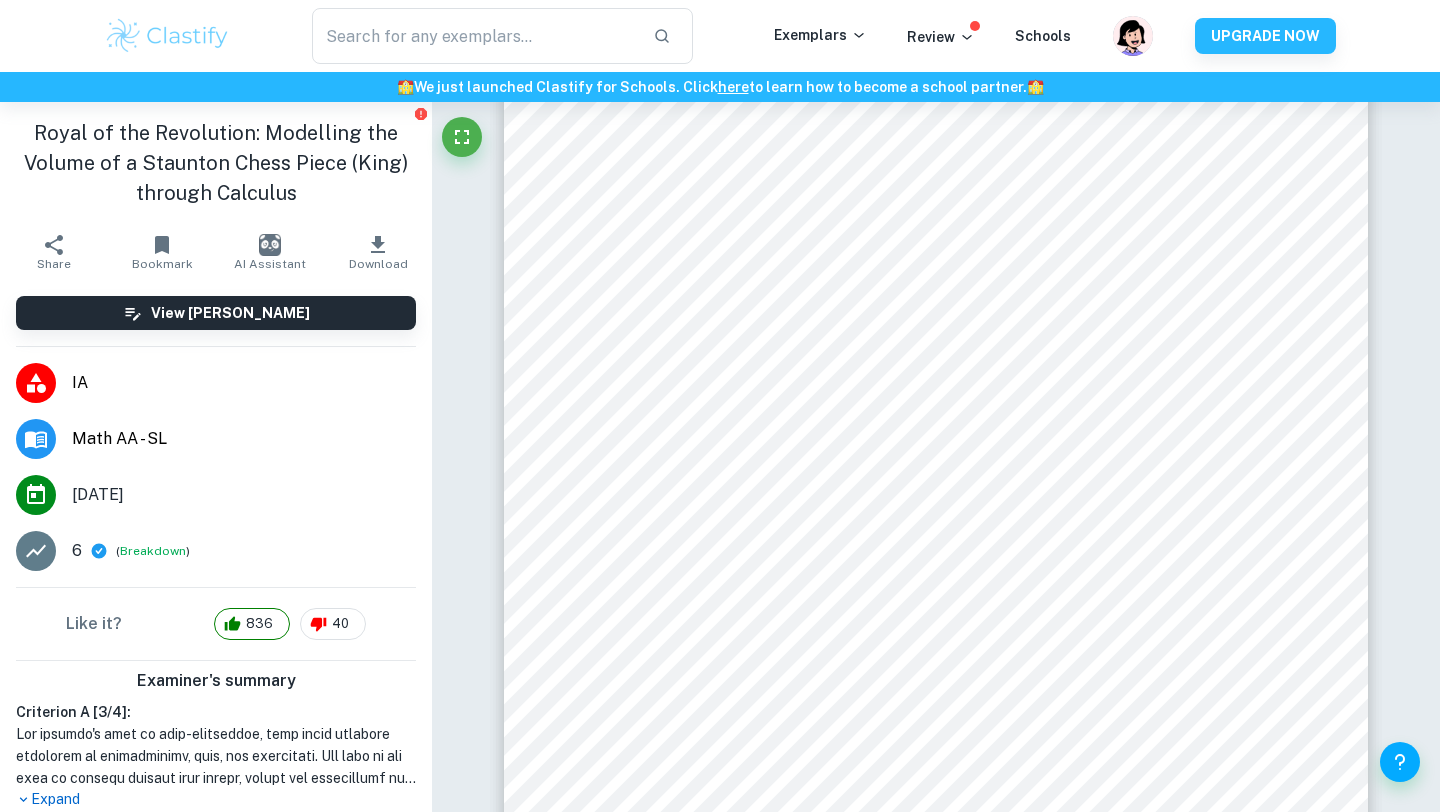 click on "​ Exemplars Review Schools UPGRADE NOW" at bounding box center [720, 36] 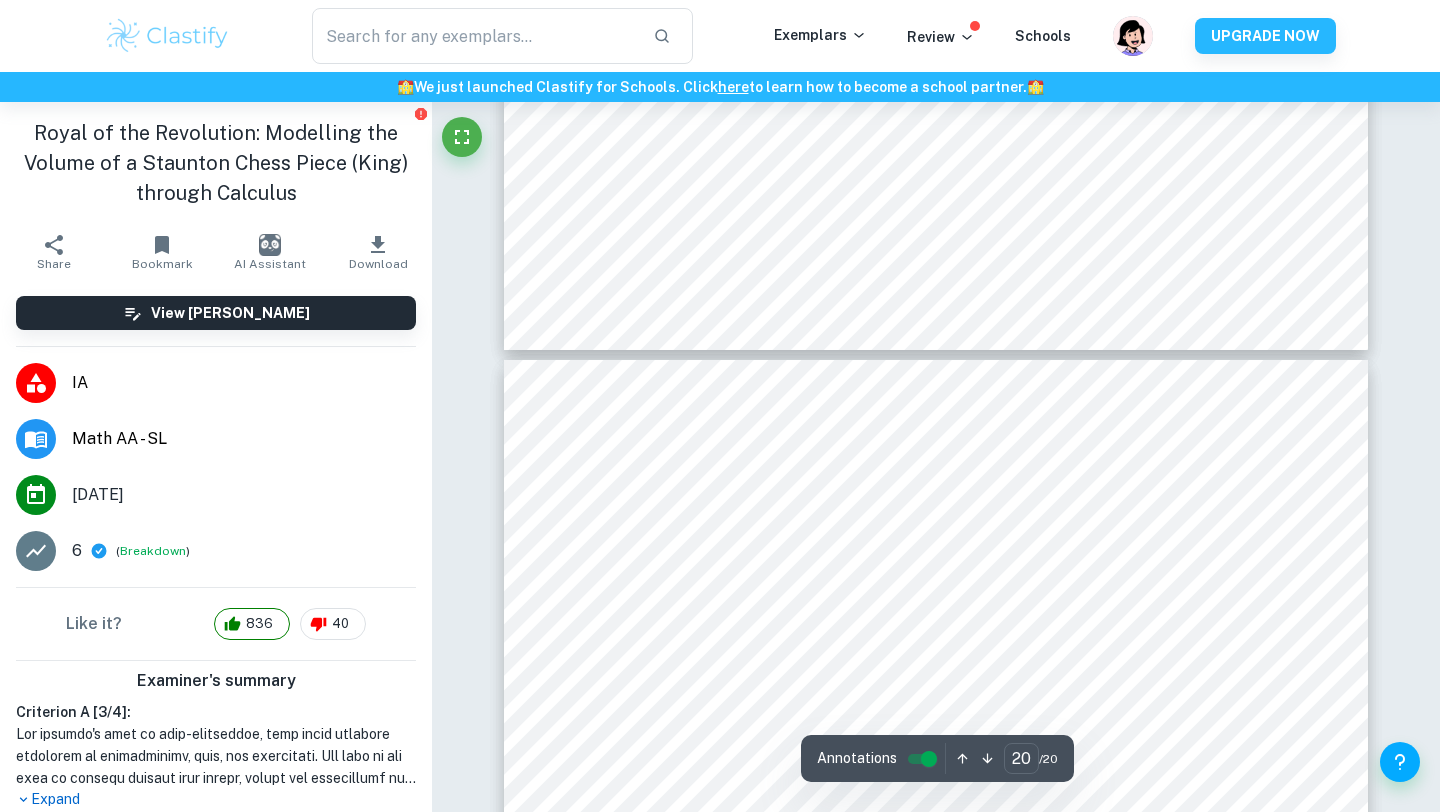 scroll, scrollTop: 21616, scrollLeft: 0, axis: vertical 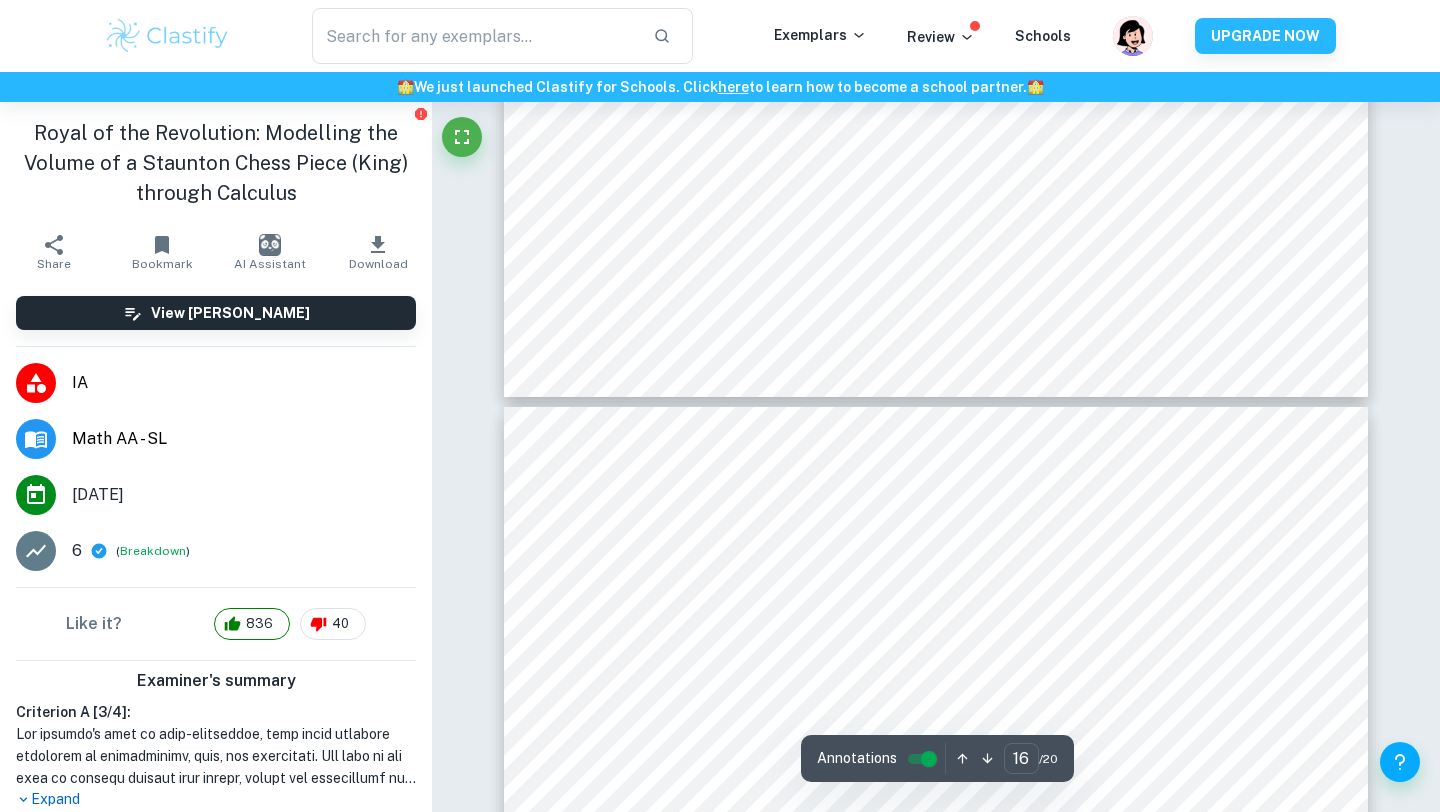 type on "17" 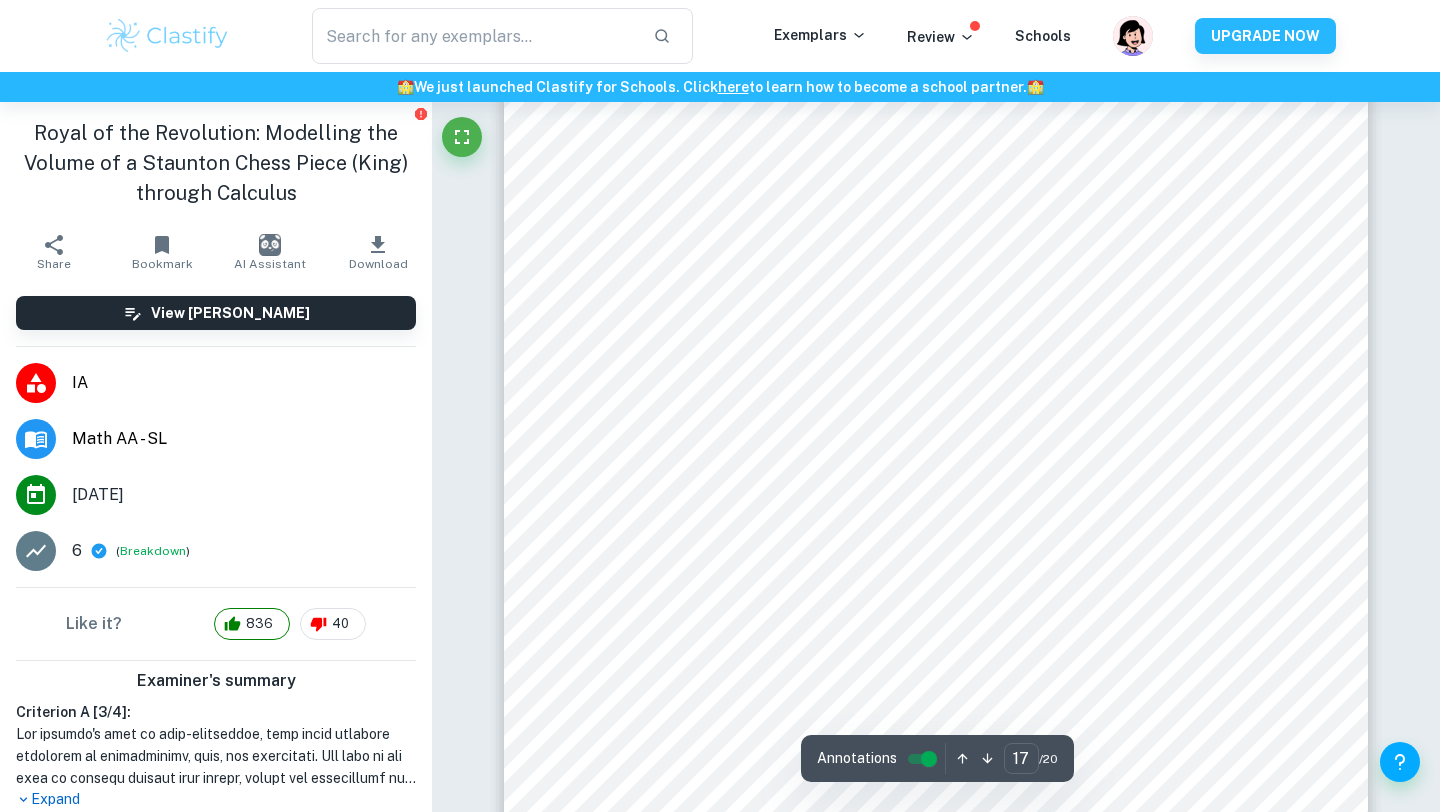 scroll, scrollTop: 18575, scrollLeft: 0, axis: vertical 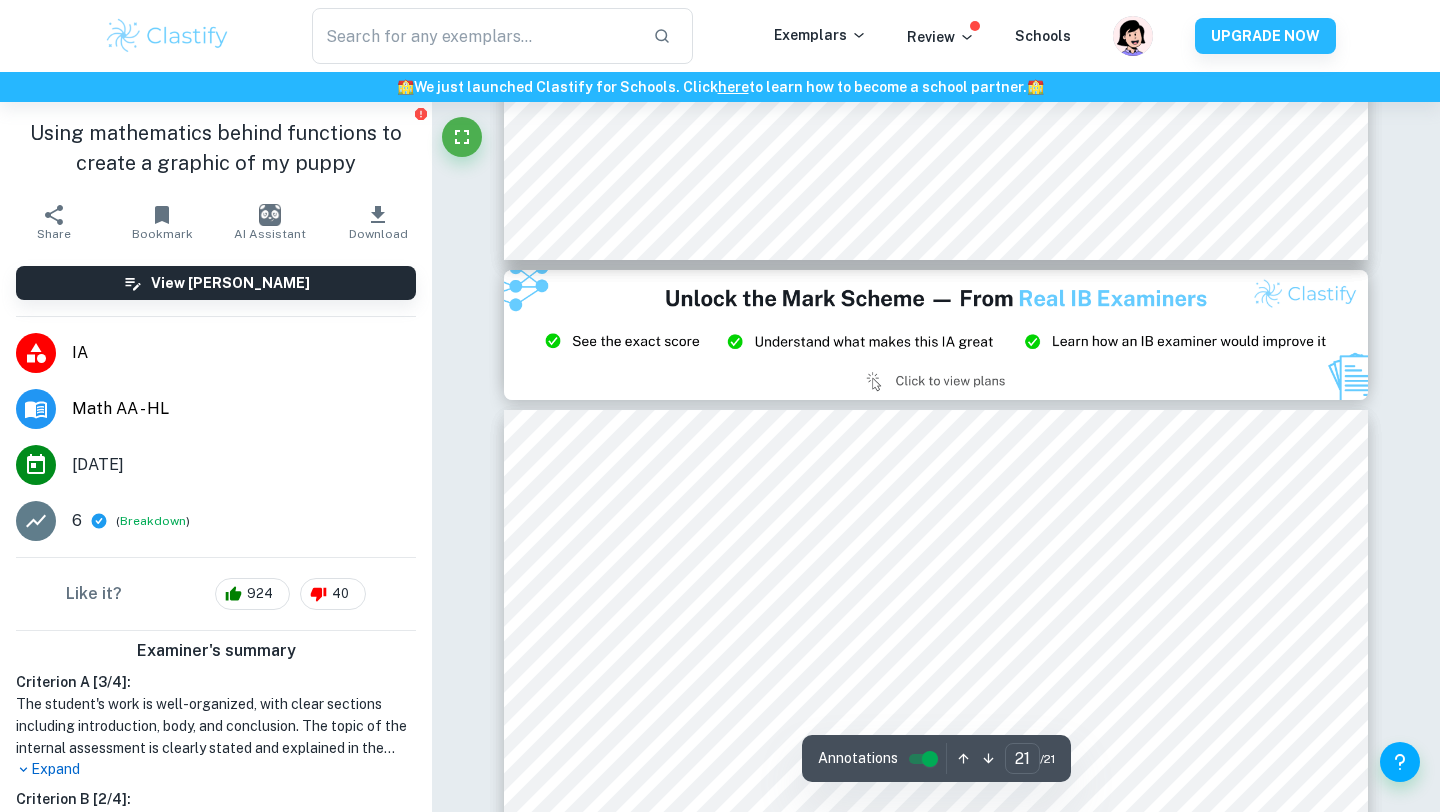type on "20" 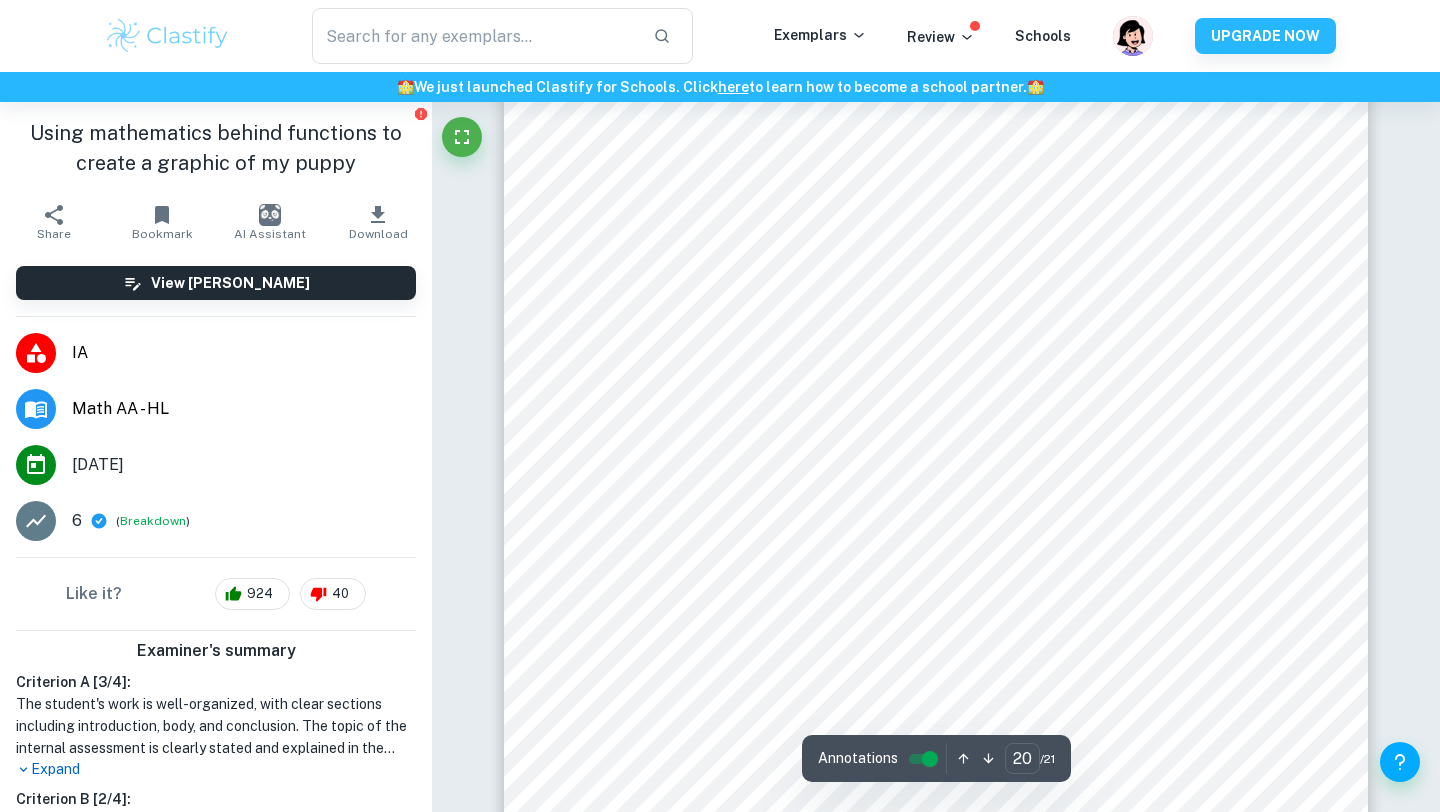 scroll, scrollTop: 24305, scrollLeft: 0, axis: vertical 